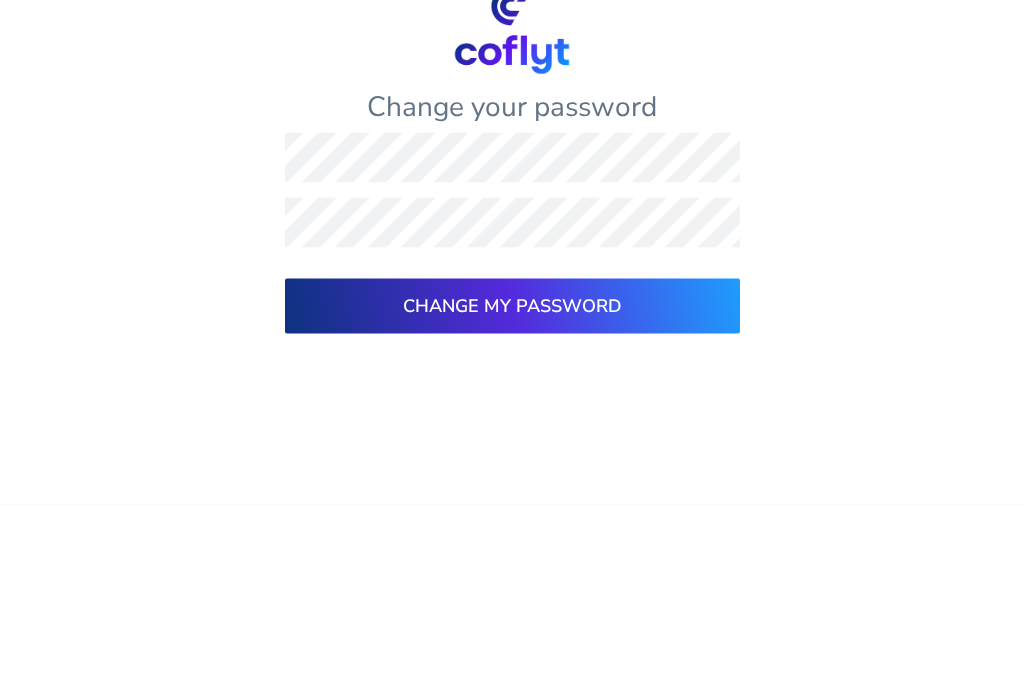 scroll, scrollTop: 38, scrollLeft: 0, axis: vertical 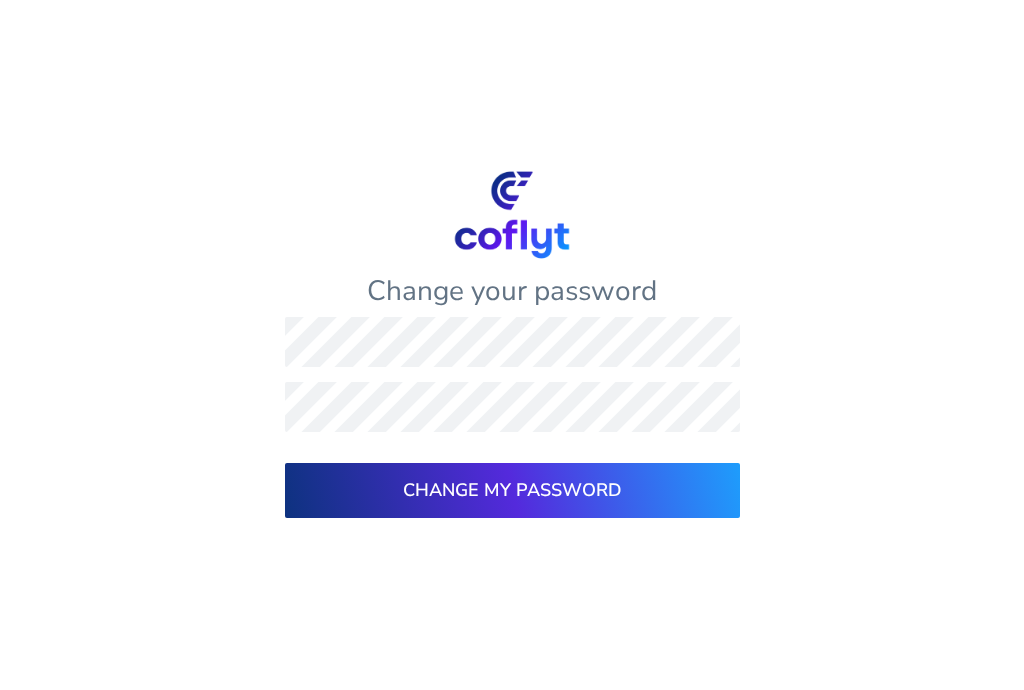 click on "Change my Password" at bounding box center (512, 491) 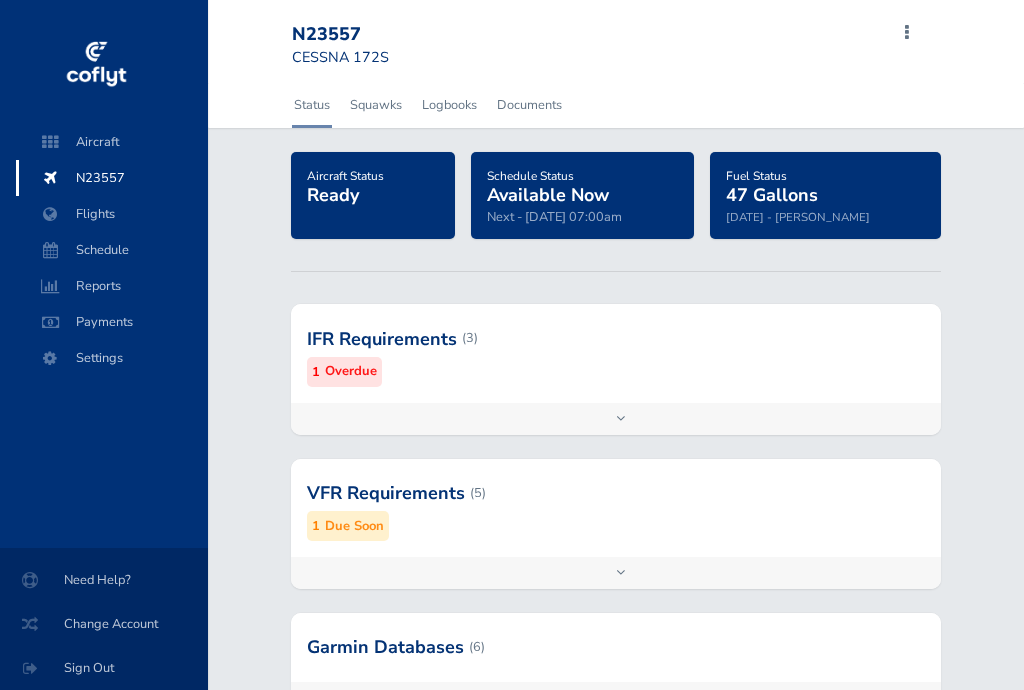 scroll, scrollTop: 0, scrollLeft: 0, axis: both 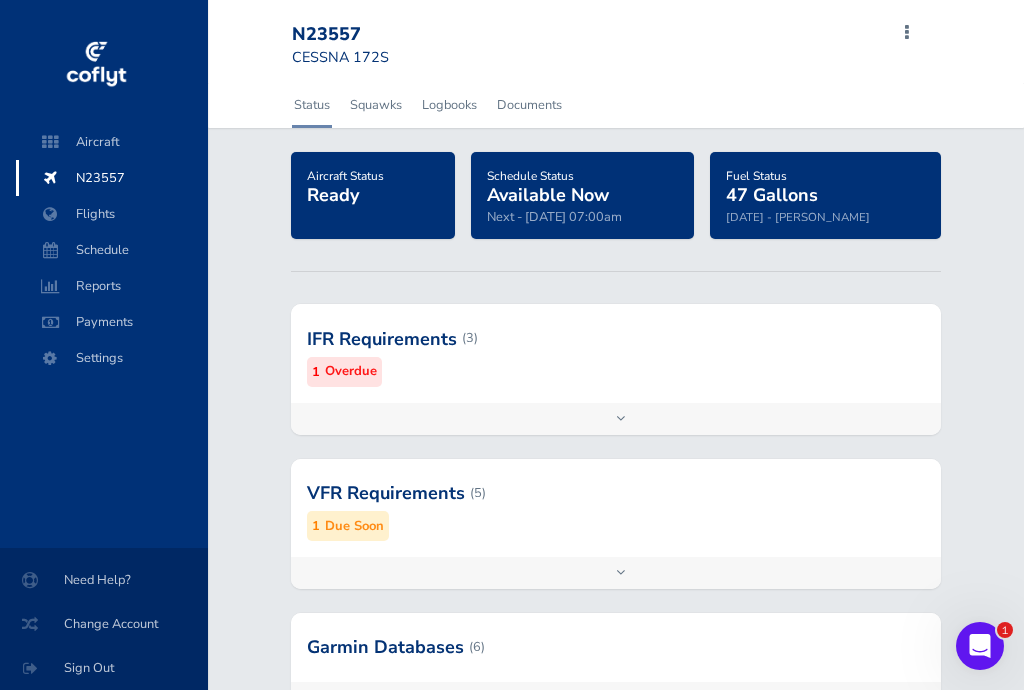 click on "Schedule" at bounding box center (112, 250) 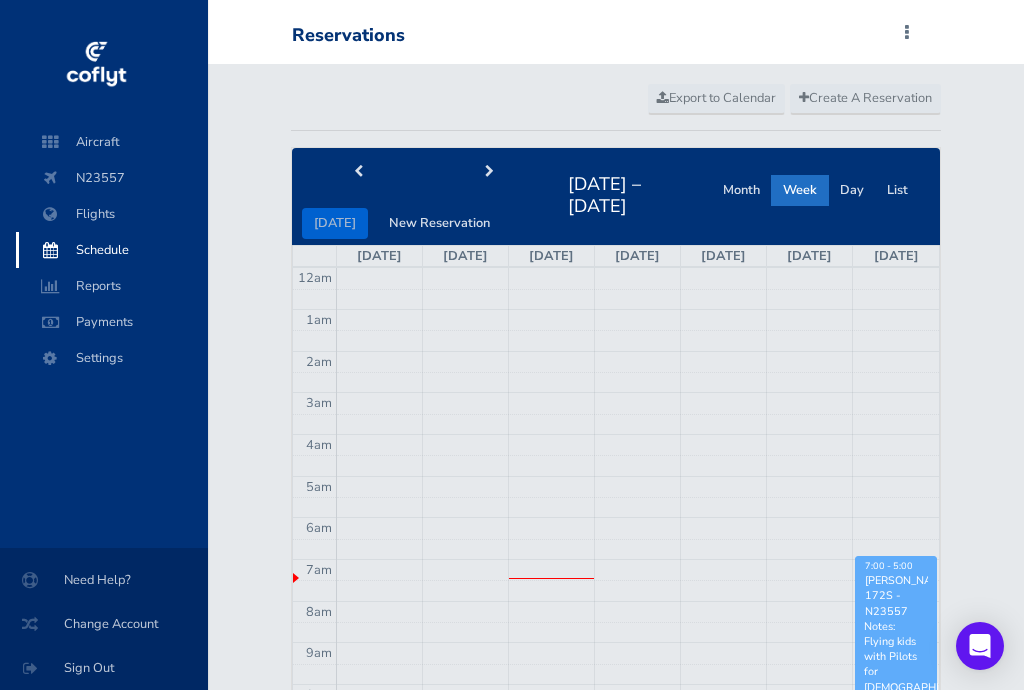 scroll, scrollTop: 0, scrollLeft: 0, axis: both 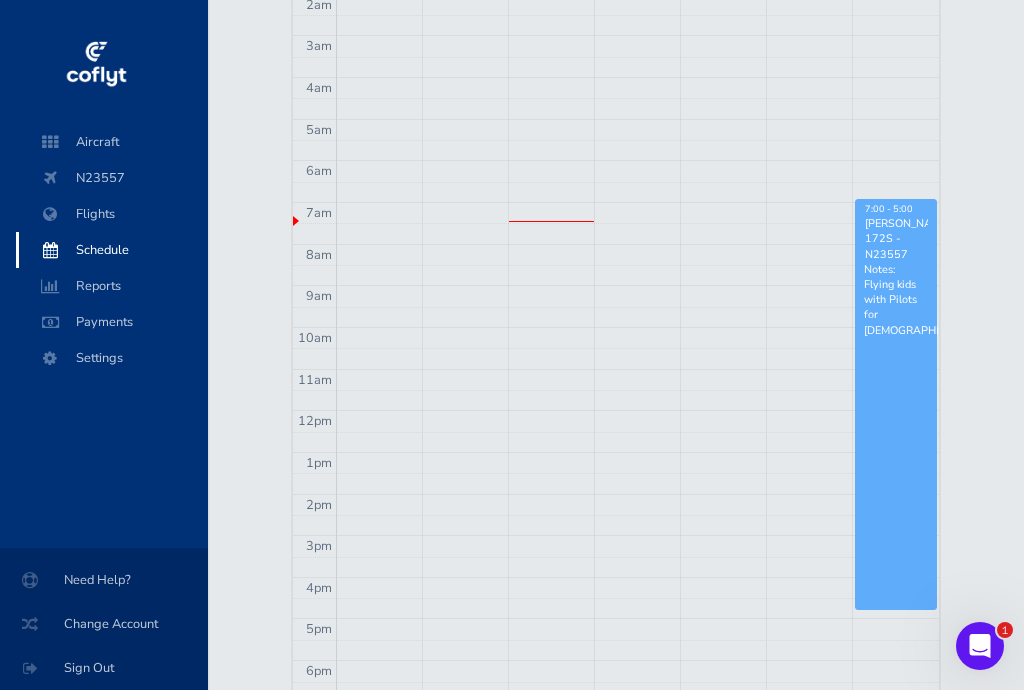 click 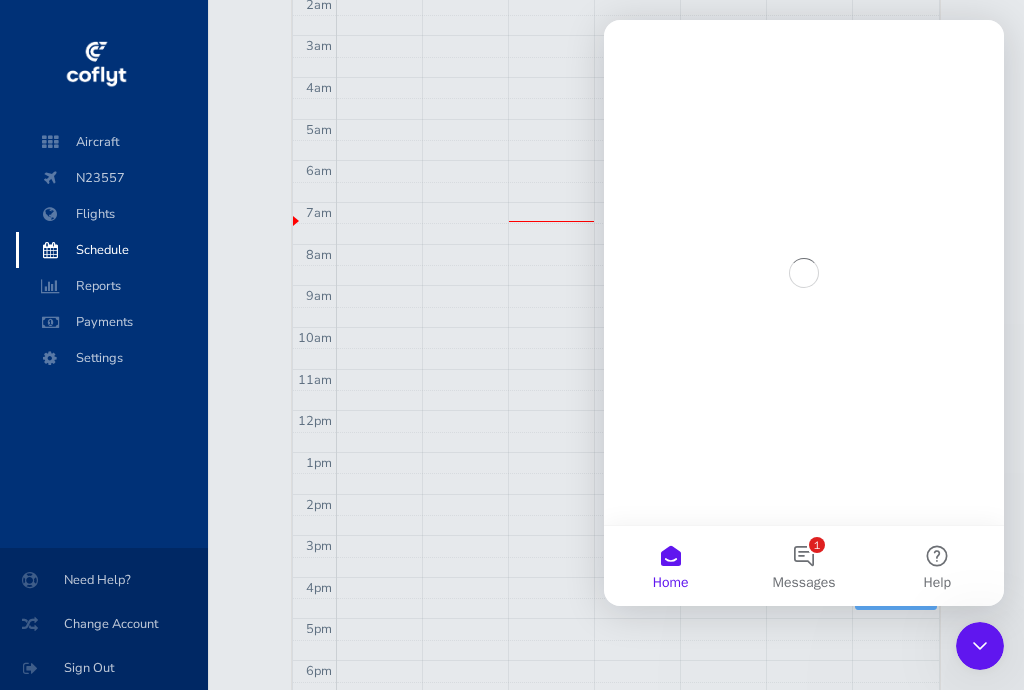scroll, scrollTop: 0, scrollLeft: 0, axis: both 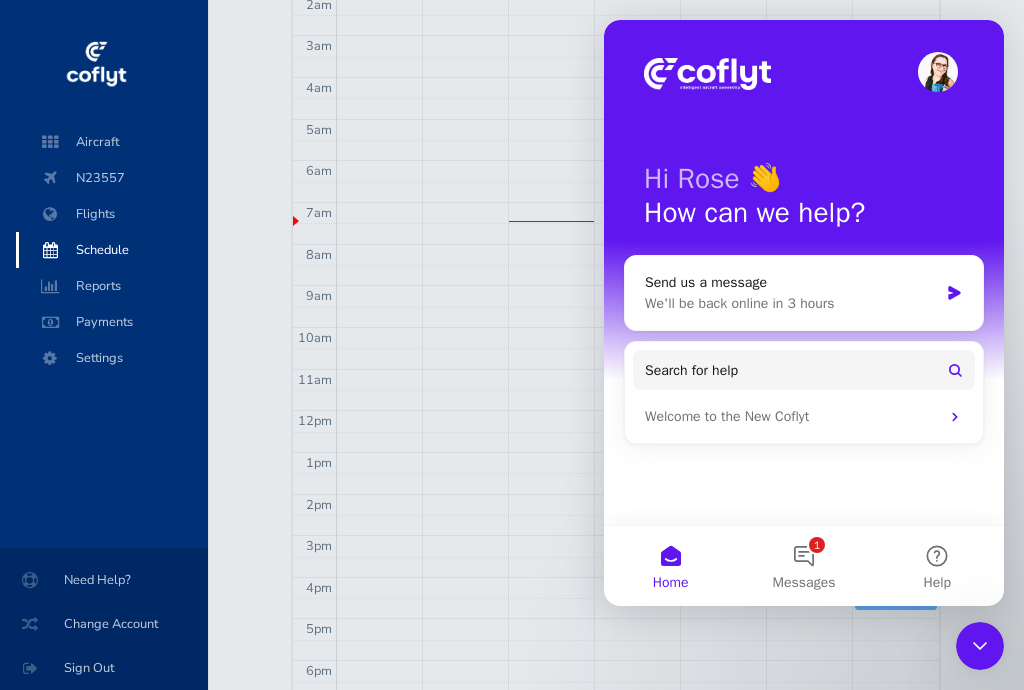 click 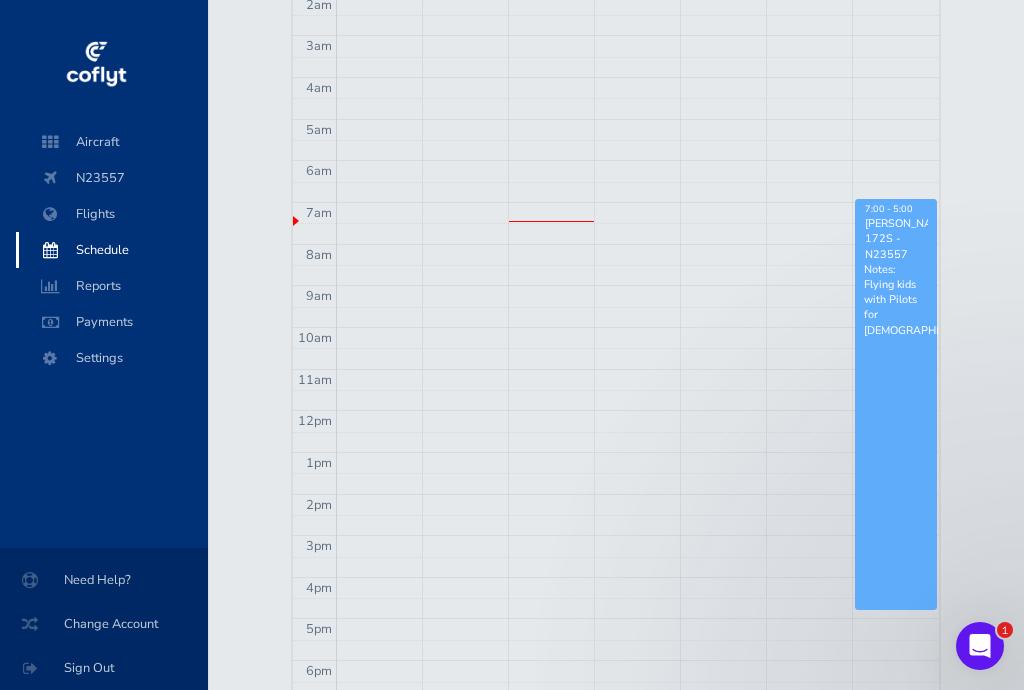 scroll, scrollTop: 0, scrollLeft: 0, axis: both 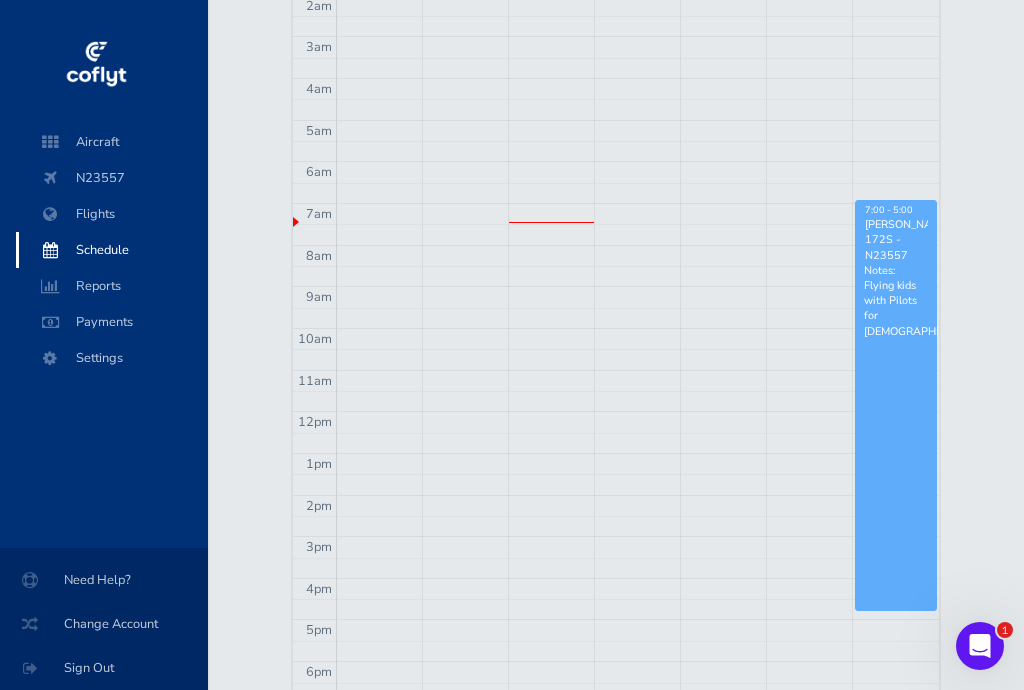 click on "Settings" at bounding box center (112, 358) 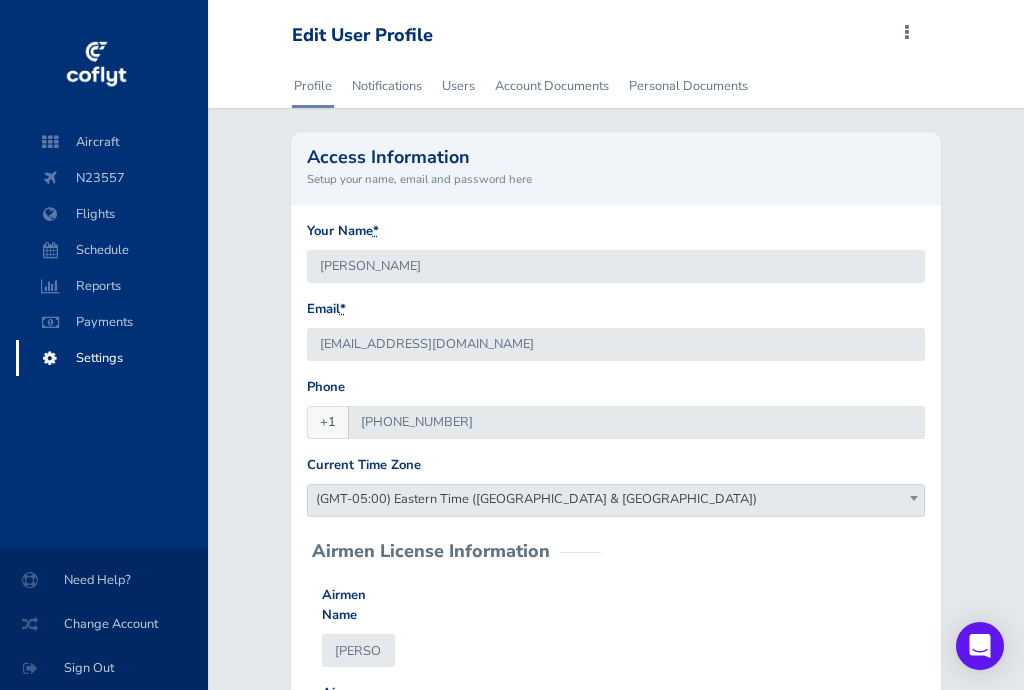 scroll, scrollTop: 0, scrollLeft: 0, axis: both 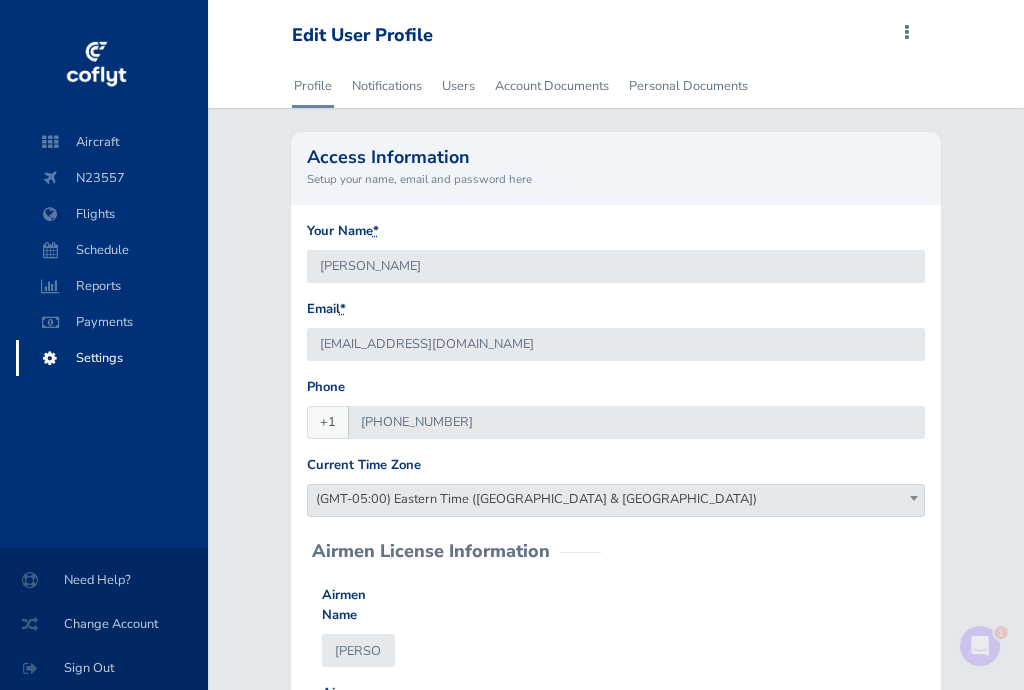 click on "Notifications" at bounding box center (387, 86) 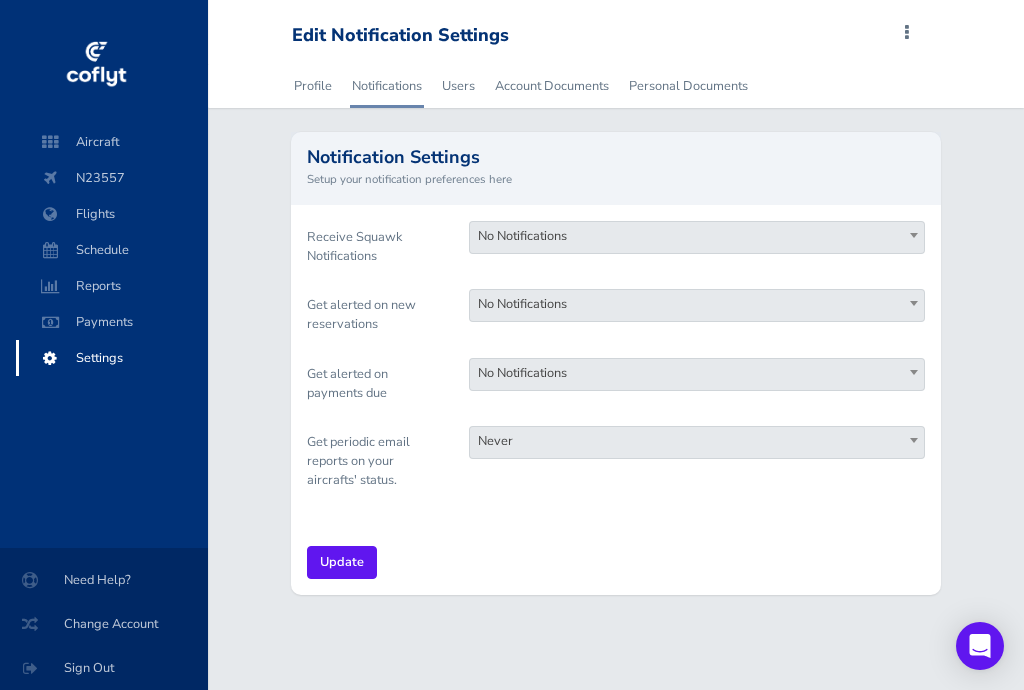 scroll, scrollTop: 0, scrollLeft: 0, axis: both 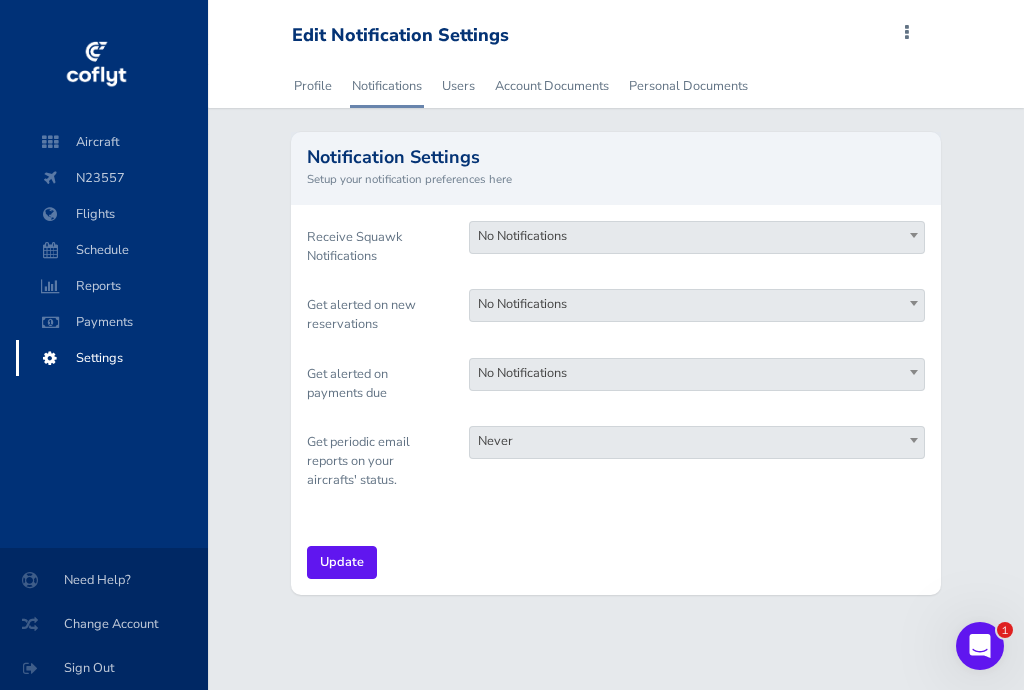click at bounding box center [914, 235] 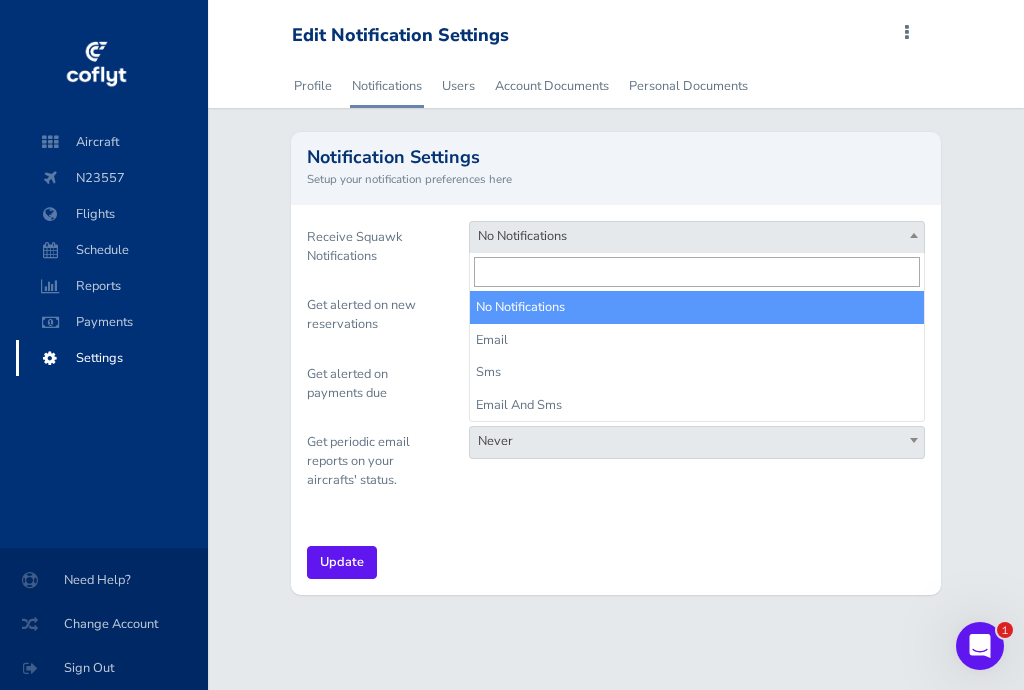 click on "Profile Notifications Users Account Documents Personal Documents
Notification Settings
Setup your notification preferences here
Receive Squawk Notifications
No Notifications
Email
Sms
Email And Sms No Notifications
Get alerted on new reservations
No Notifications
Email
Sms
Email And Sms No Notifications
Get alerted on payments due
No Notifications
Email
Sms
Email And Sms No Notifications
Get periodic email reports on your aircrafts' status.
Never
Weekly Never
Update" at bounding box center [616, 341] 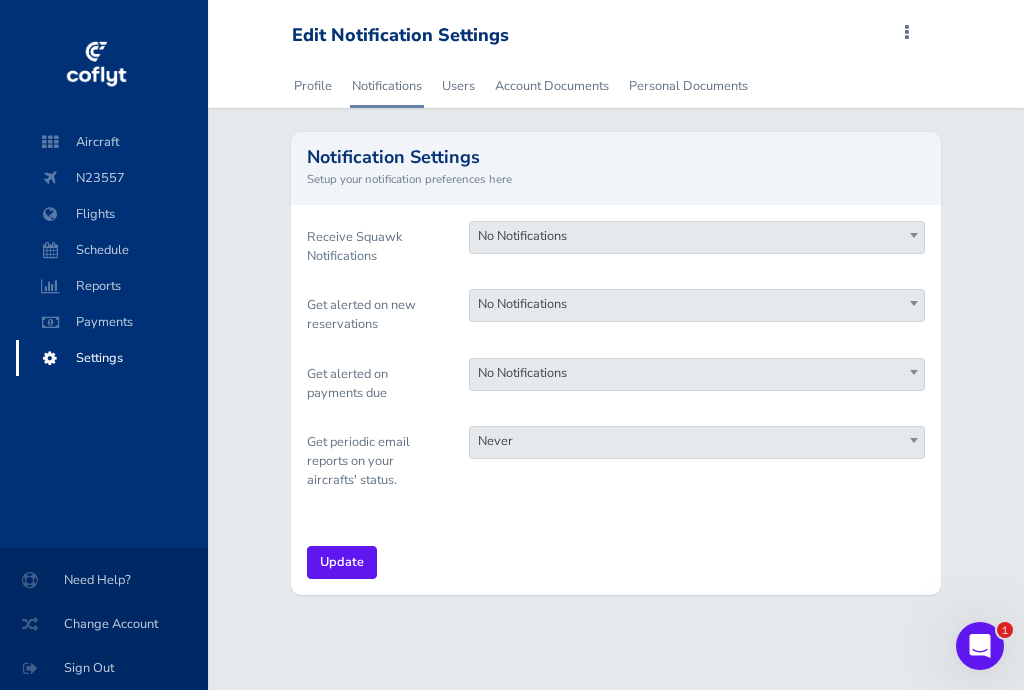 click at bounding box center (914, 235) 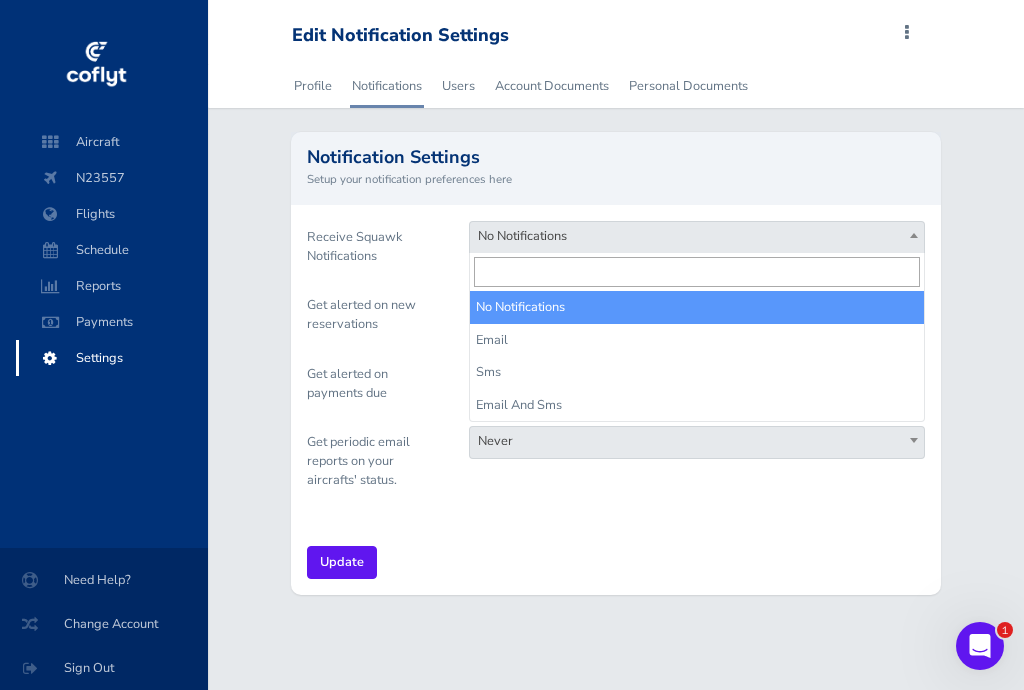 click at bounding box center [697, 272] 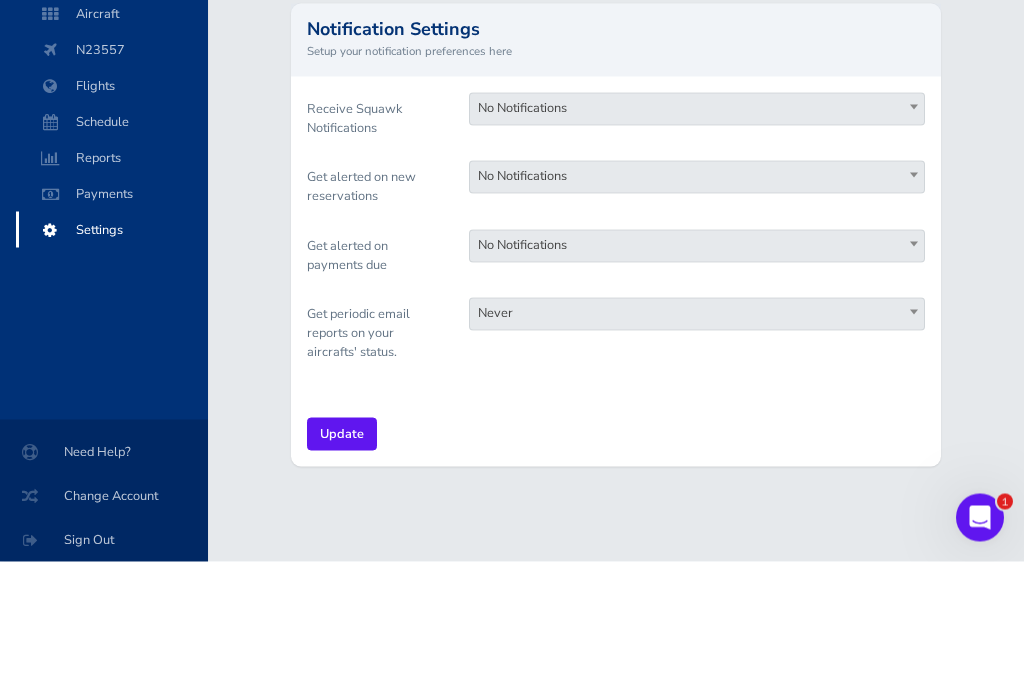 scroll, scrollTop: 38, scrollLeft: 0, axis: vertical 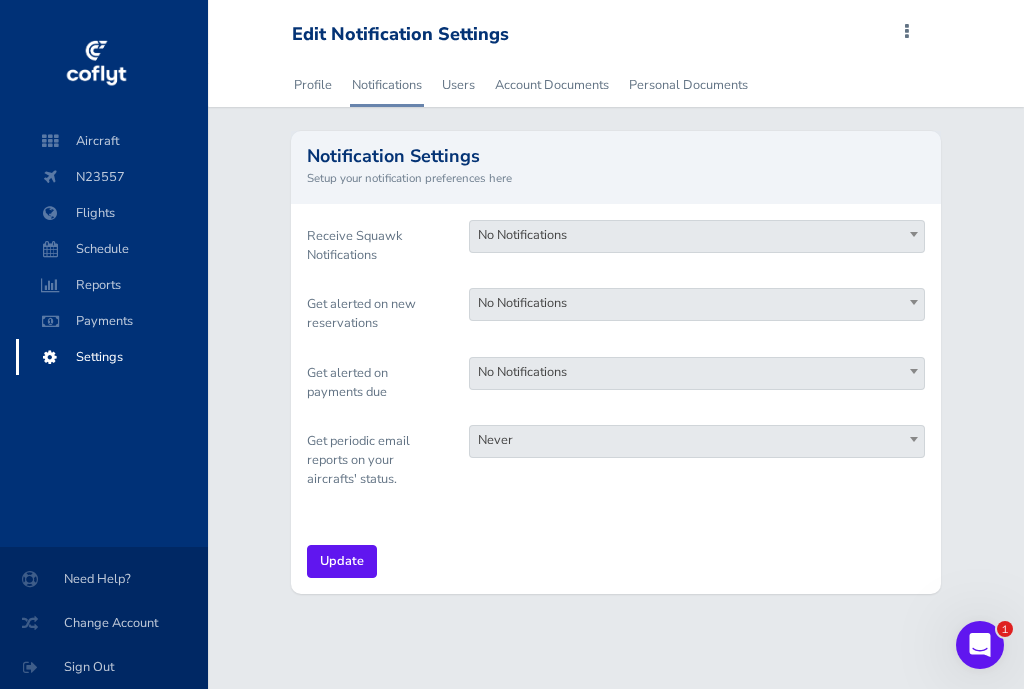click on "Payments" at bounding box center (112, 322) 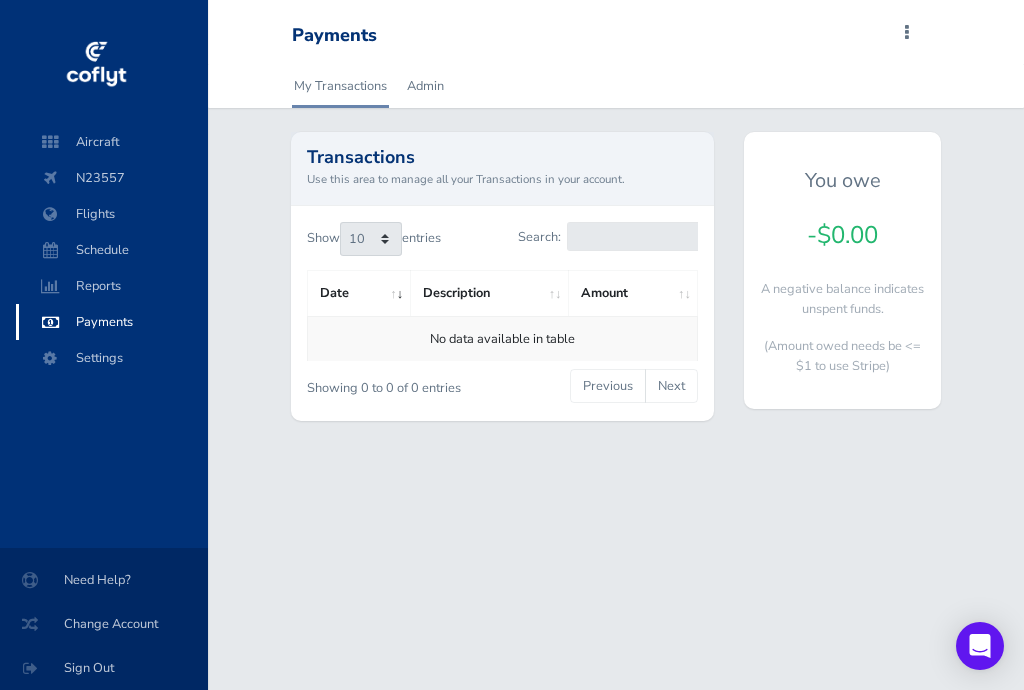 scroll, scrollTop: 0, scrollLeft: 0, axis: both 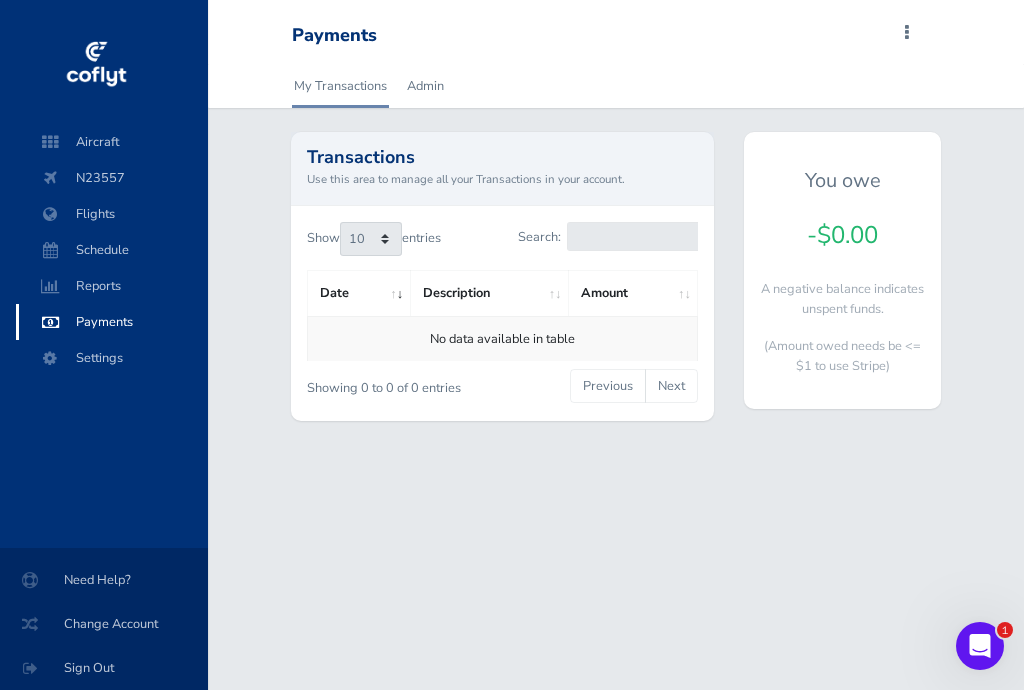 click on "Settings" at bounding box center [112, 358] 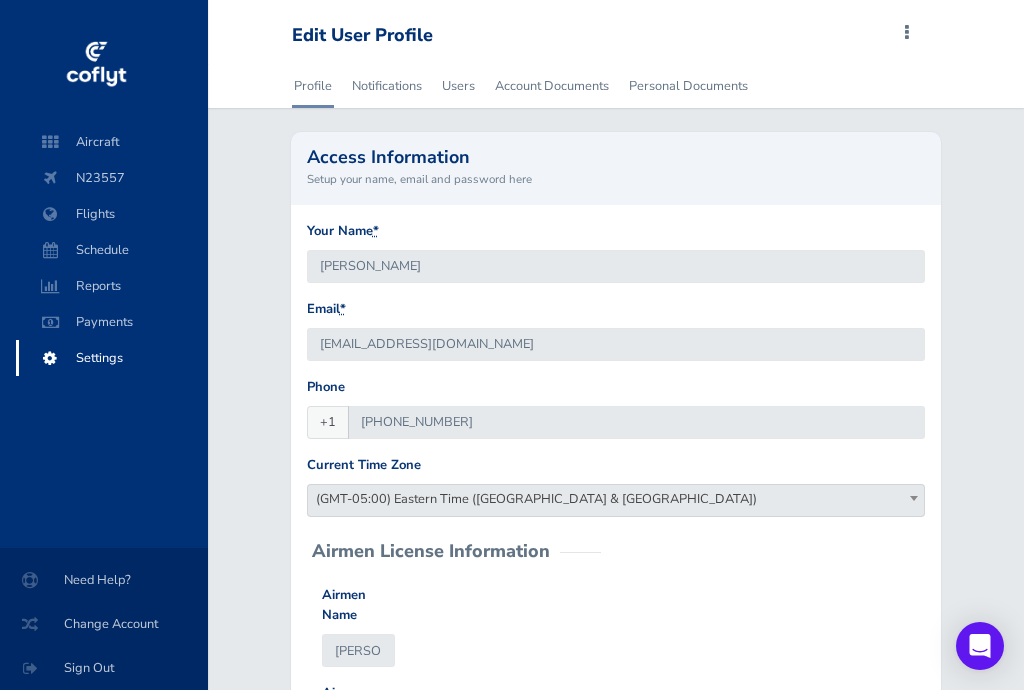 scroll, scrollTop: 0, scrollLeft: 0, axis: both 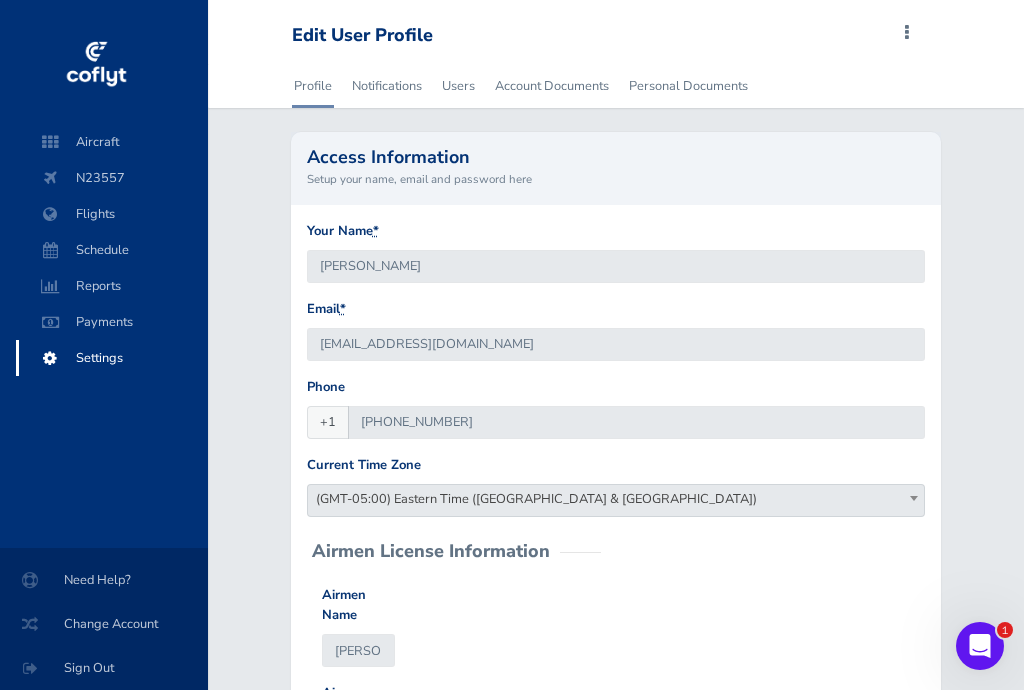 click on "Notifications" at bounding box center [387, 86] 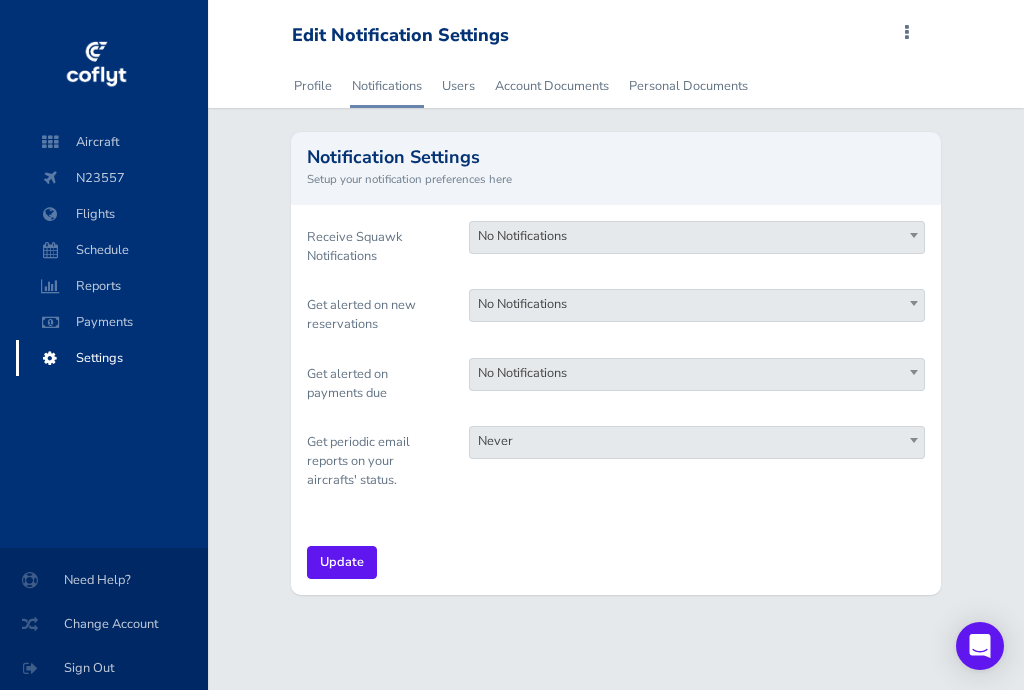 scroll, scrollTop: 0, scrollLeft: 0, axis: both 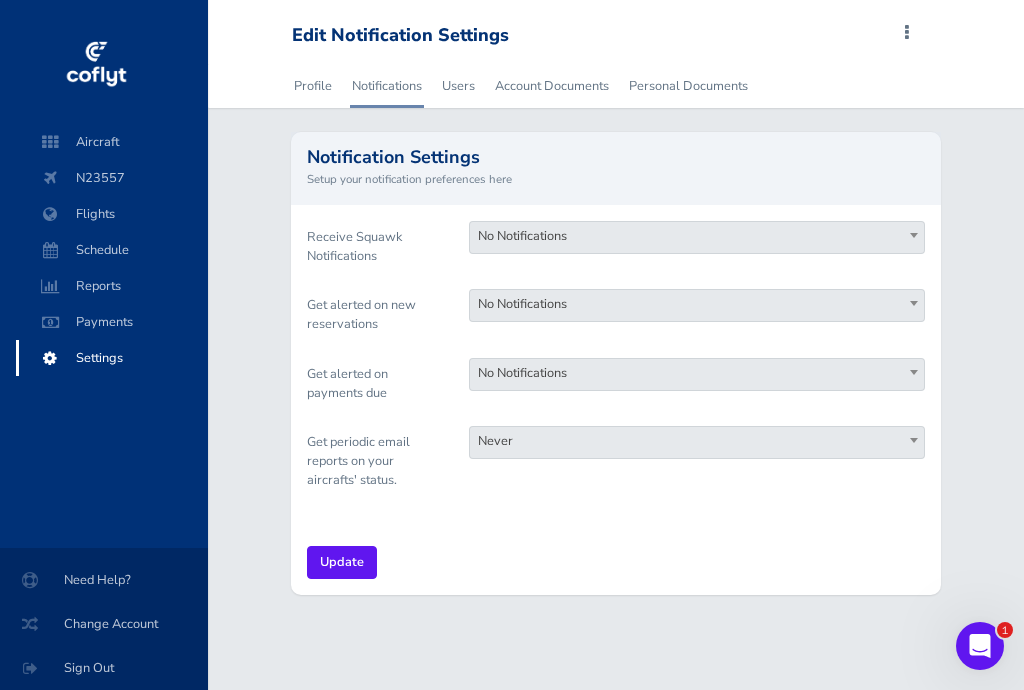 click at bounding box center [914, 303] 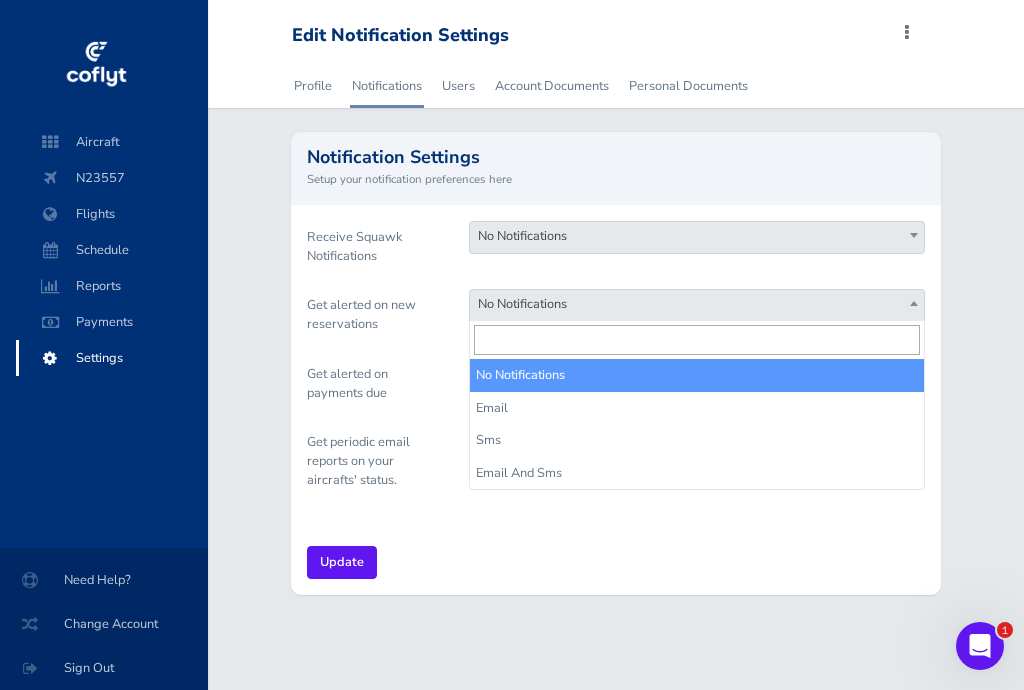 click at bounding box center (697, 340) 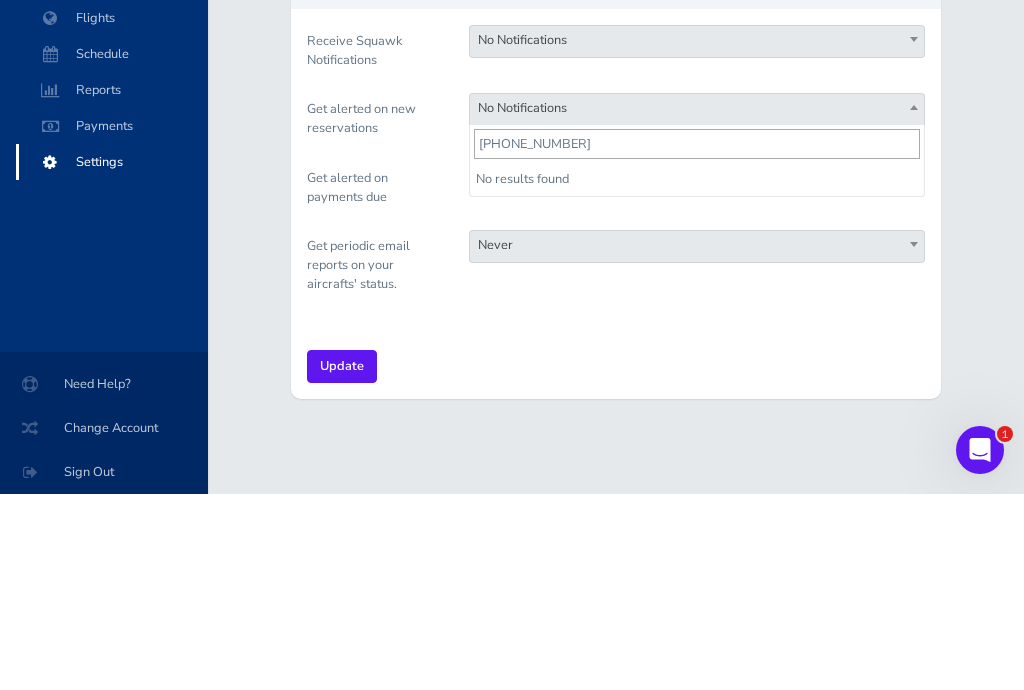 type on "[PHONE_NUMBER]" 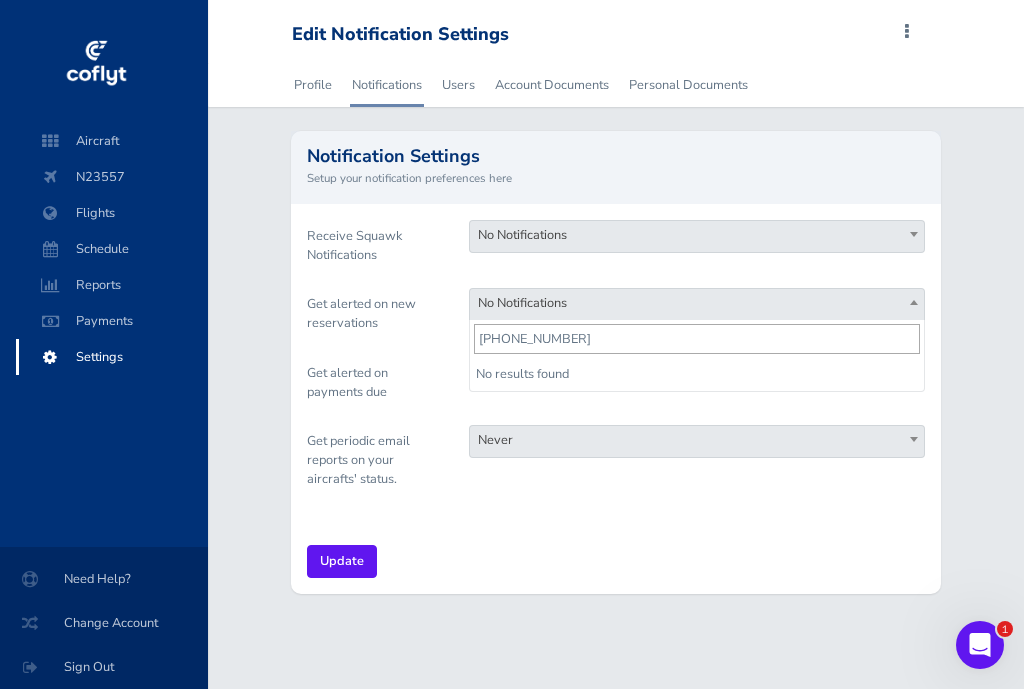 click at bounding box center (914, 235) 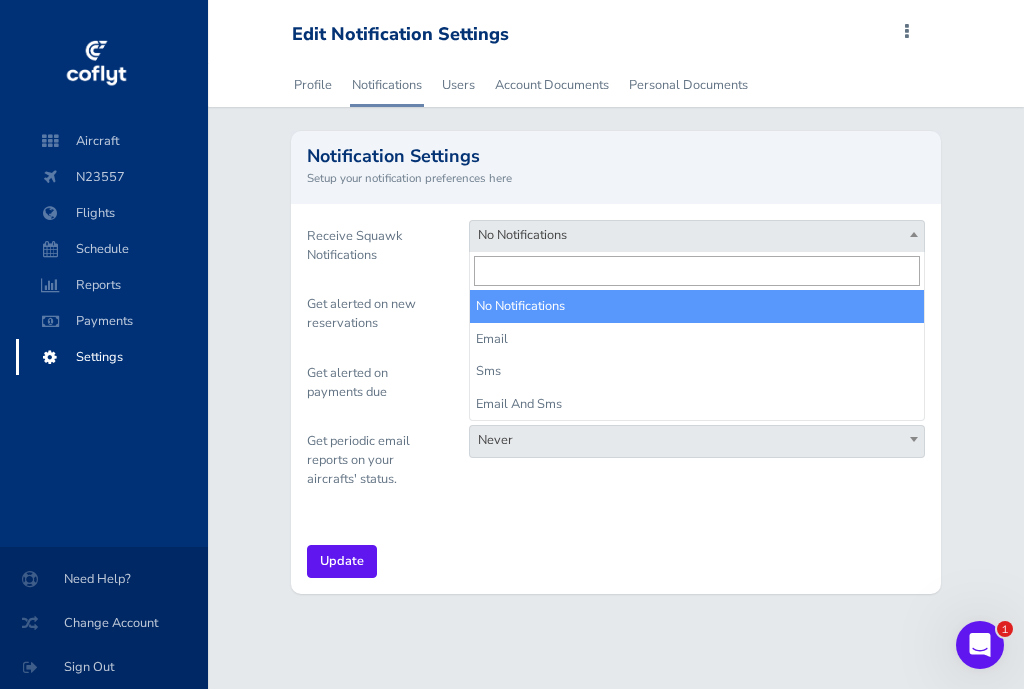 select on "sms" 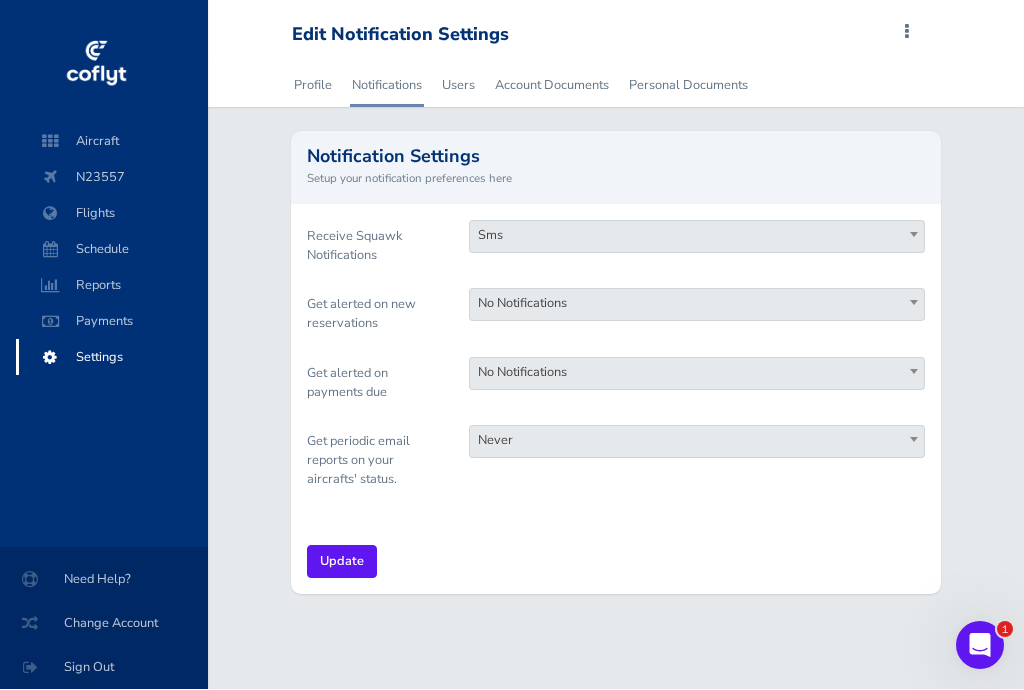 click at bounding box center (914, 303) 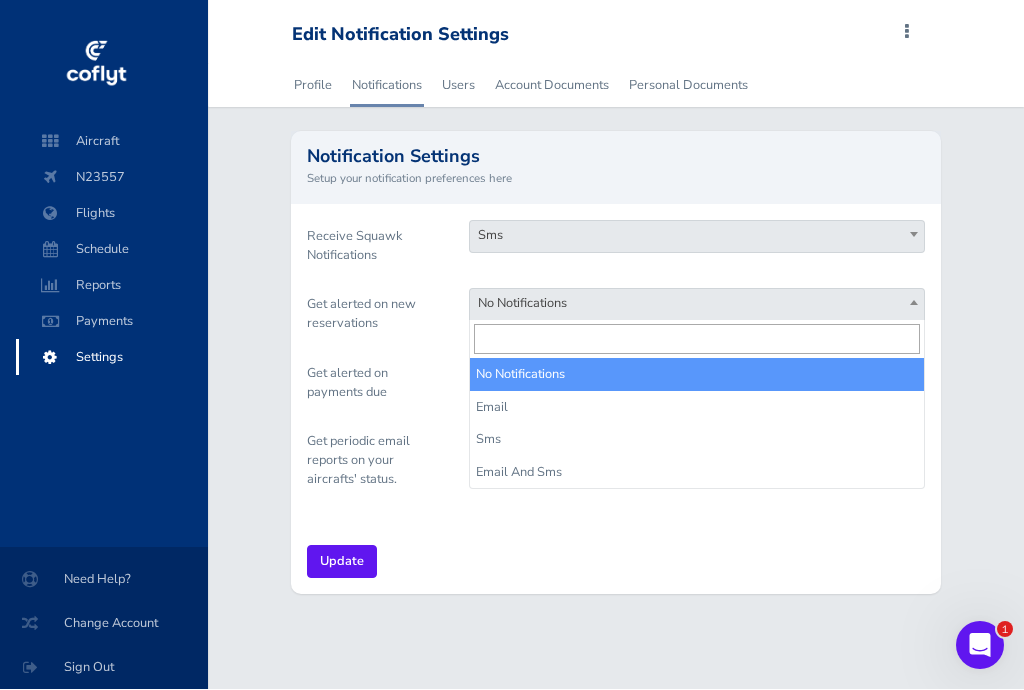 click at bounding box center (697, 340) 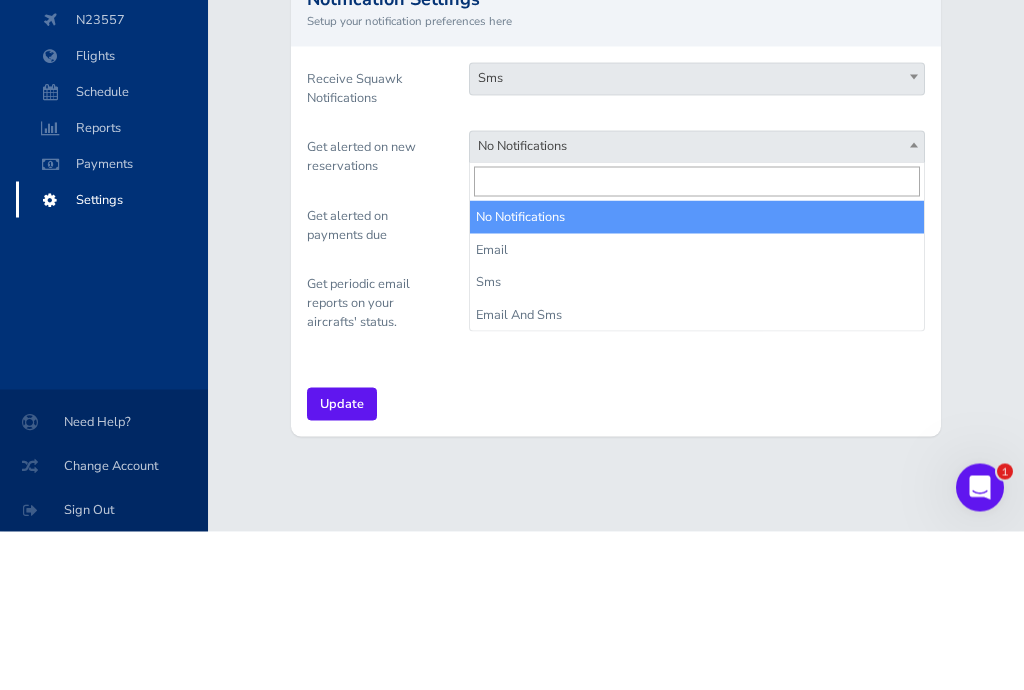 select on "sms" 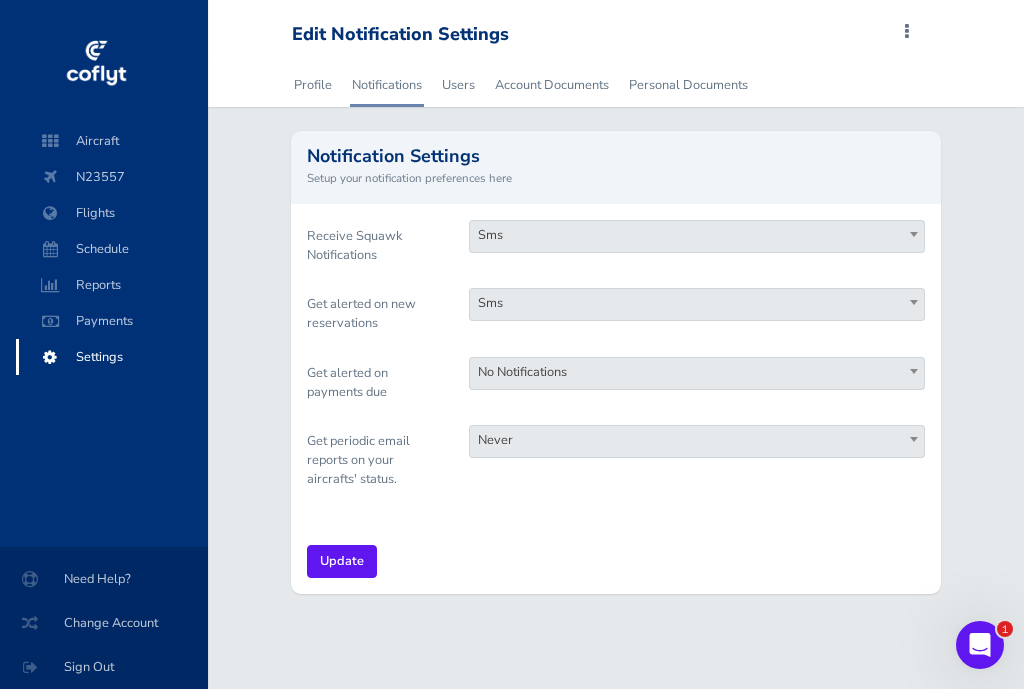 click at bounding box center [914, 440] 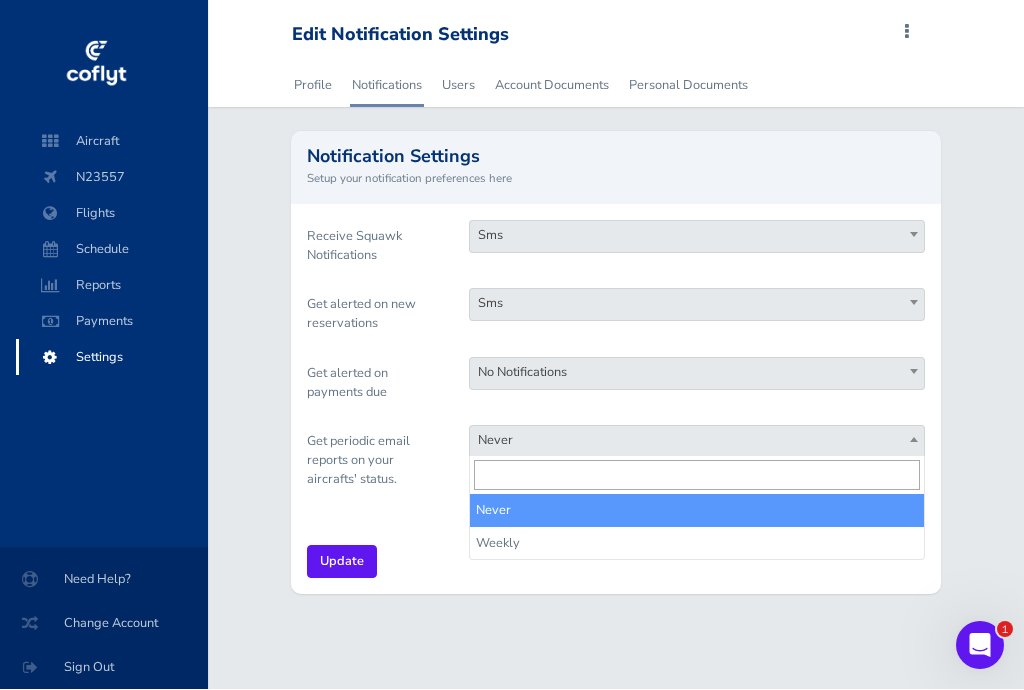 select on "weekly" 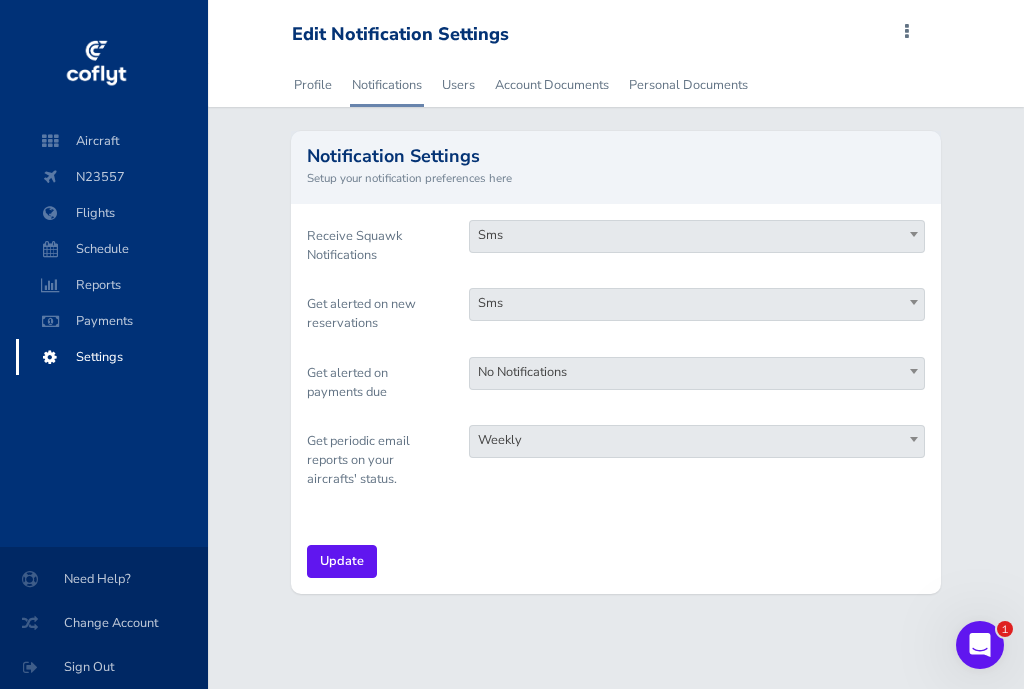 click on "Update" at bounding box center [342, 562] 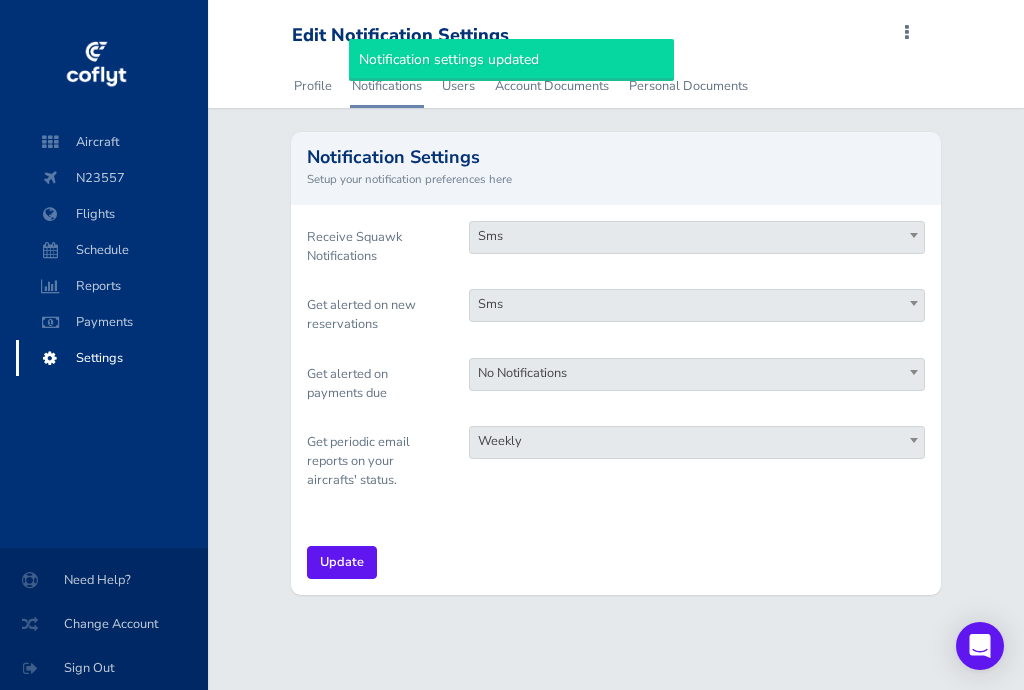 scroll, scrollTop: 0, scrollLeft: 0, axis: both 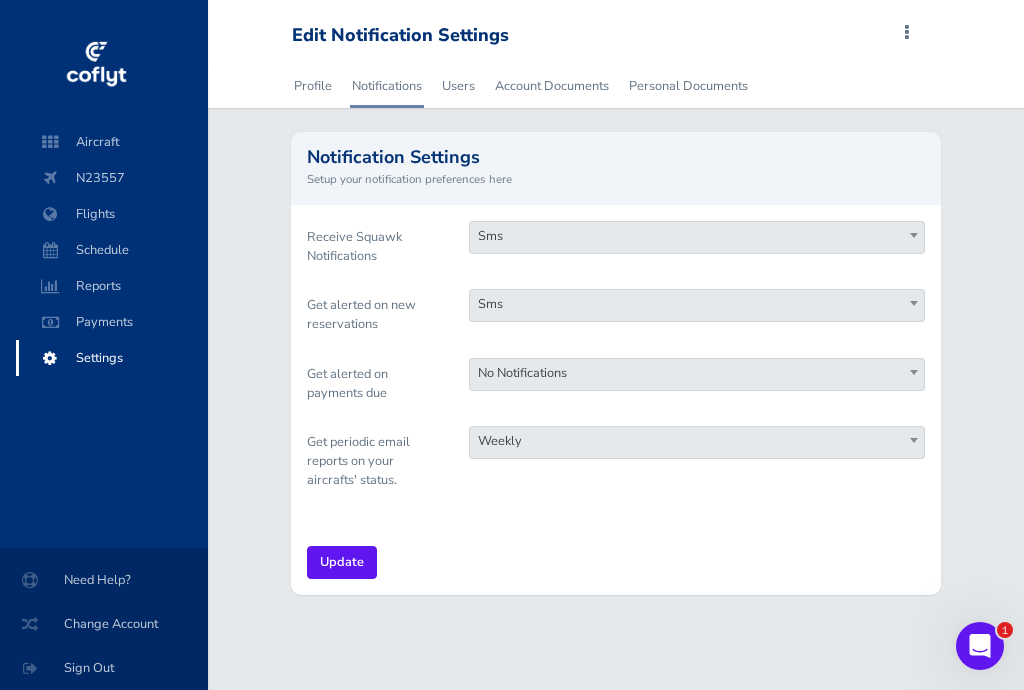 click on "Users" at bounding box center (458, 86) 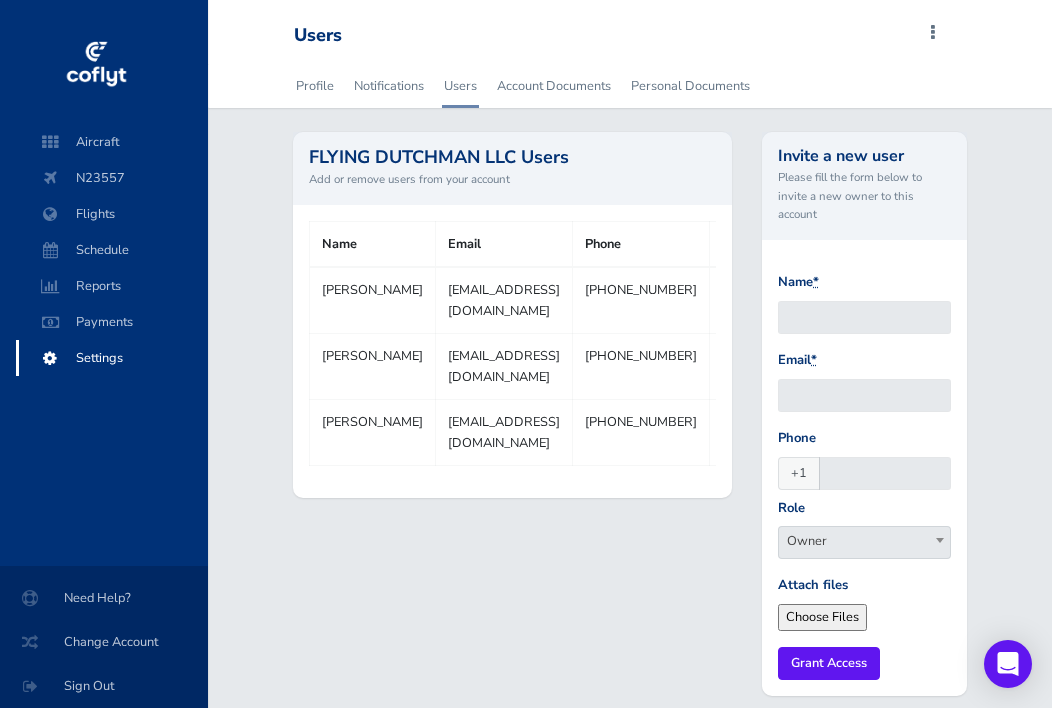 scroll, scrollTop: 2, scrollLeft: 0, axis: vertical 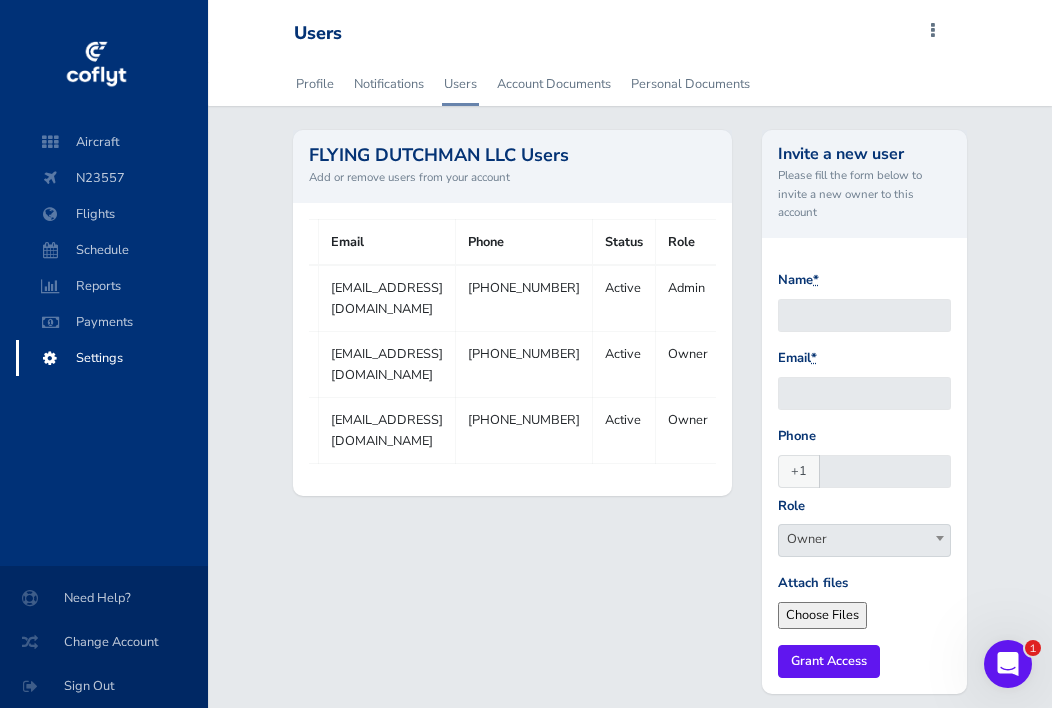 click on "Show" at bounding box center [749, 420] 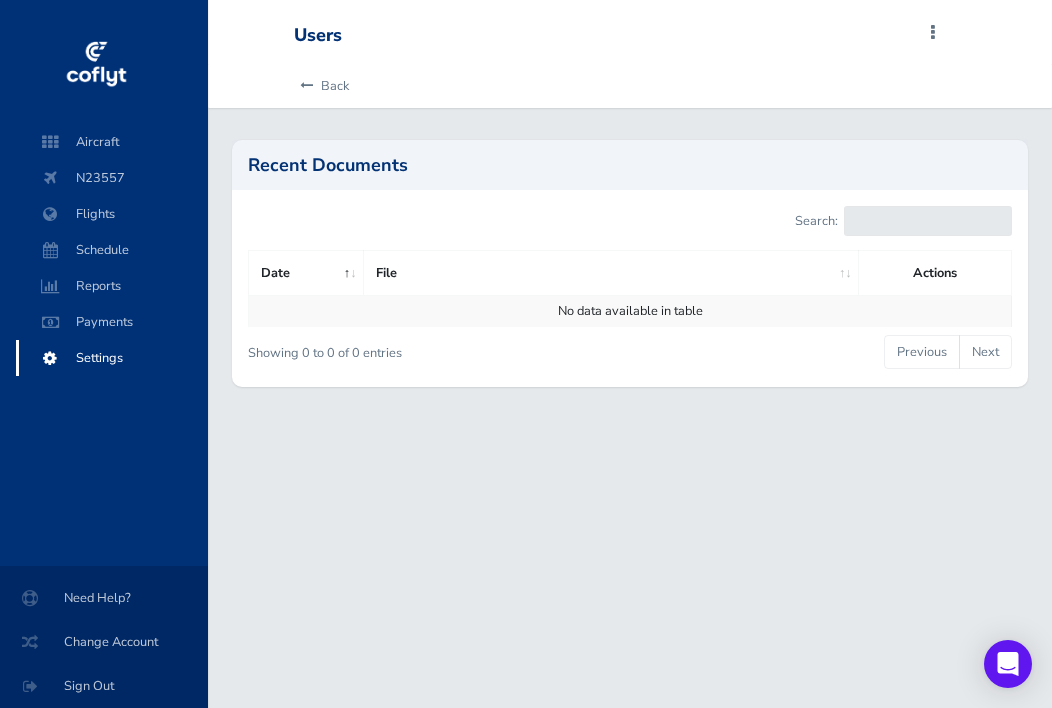scroll, scrollTop: 0, scrollLeft: 0, axis: both 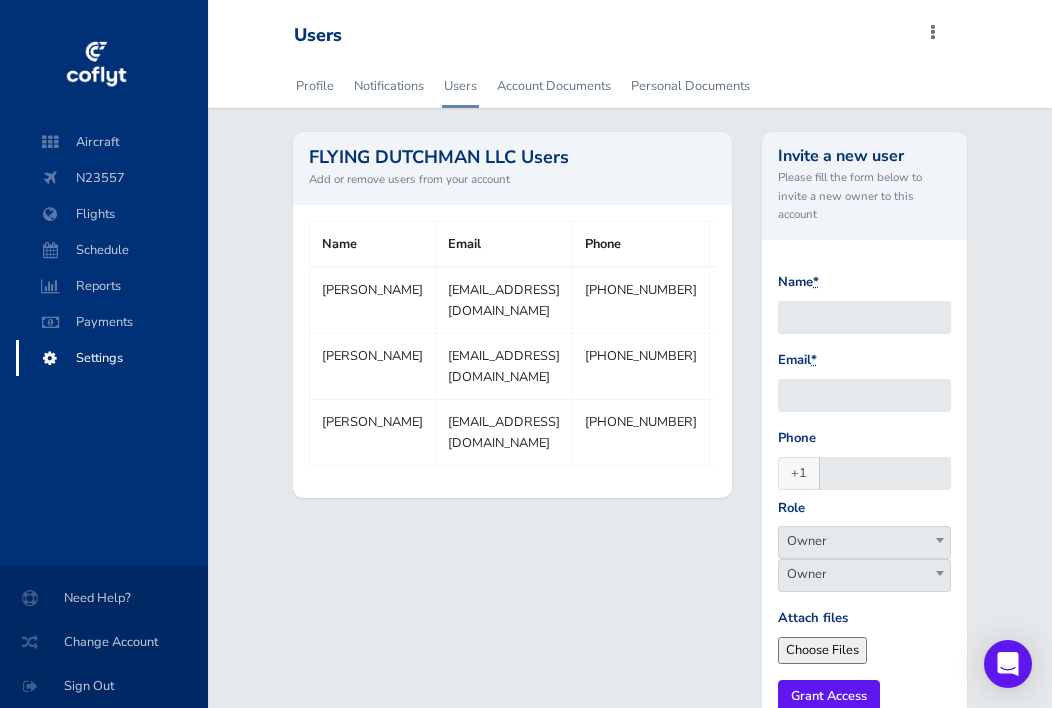 click on "Personal Documents" at bounding box center [690, 86] 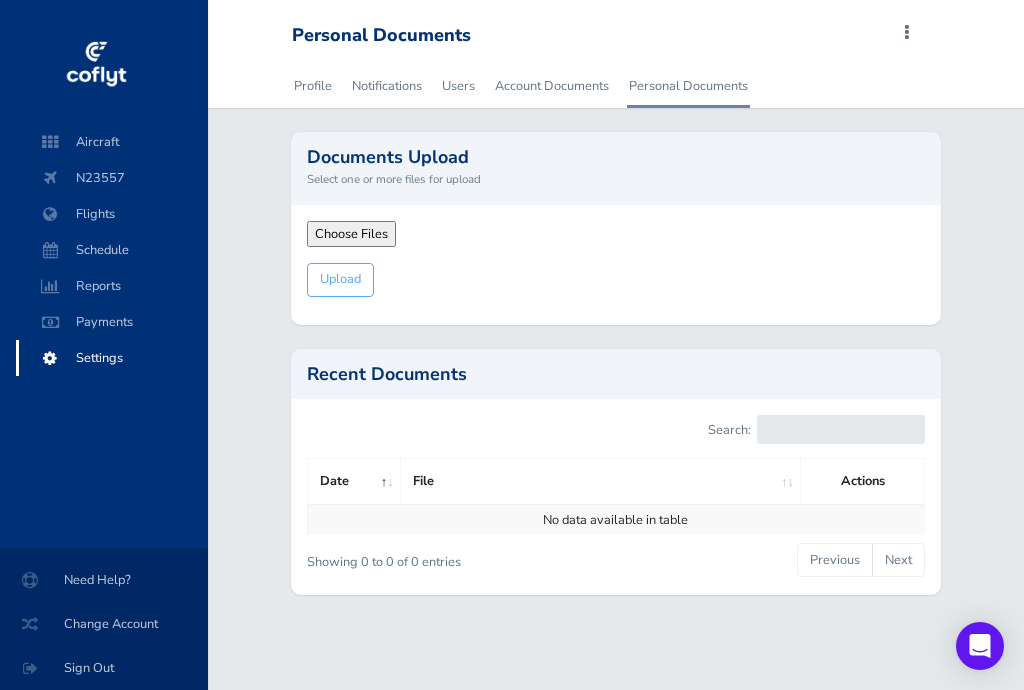 scroll, scrollTop: 0, scrollLeft: 0, axis: both 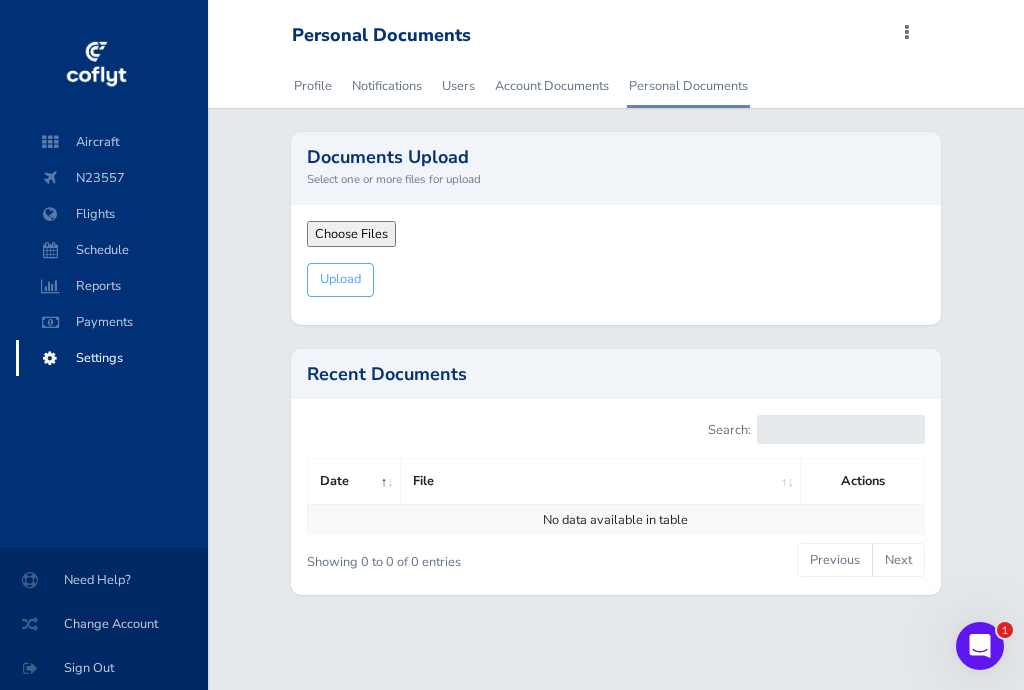 click on "Account Documents" at bounding box center [552, 86] 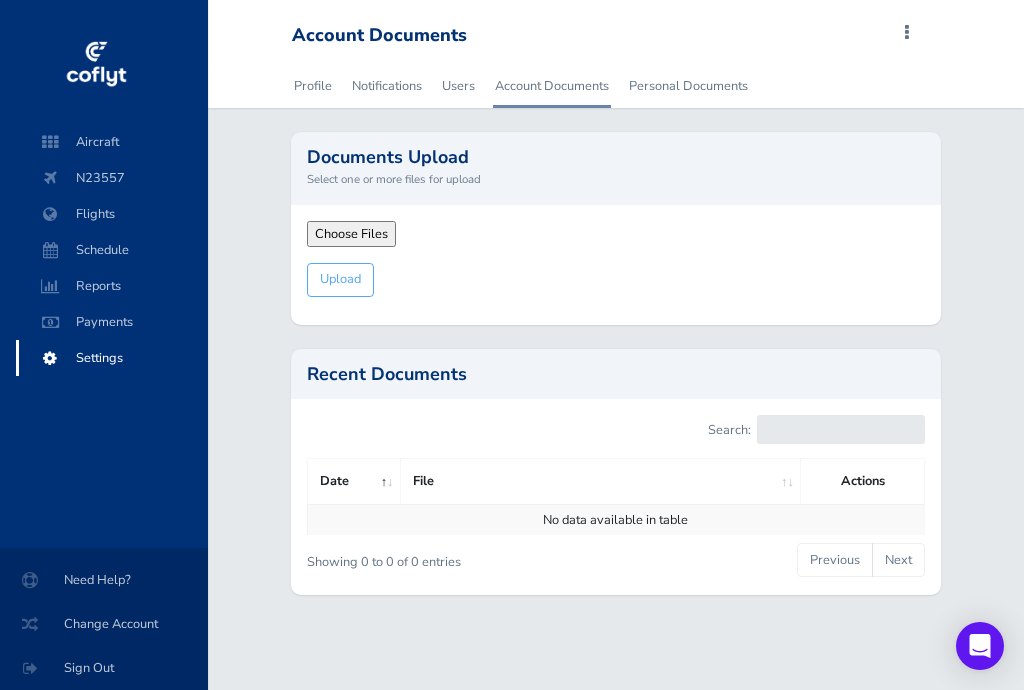 scroll, scrollTop: 0, scrollLeft: 0, axis: both 